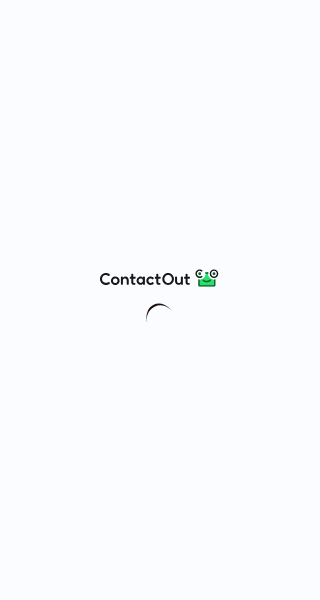 scroll, scrollTop: 0, scrollLeft: 0, axis: both 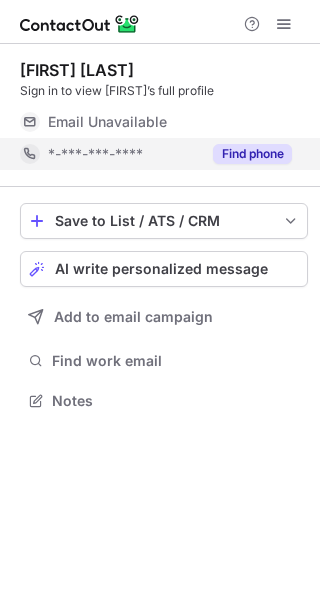 click on "Find phone" at bounding box center [252, 154] 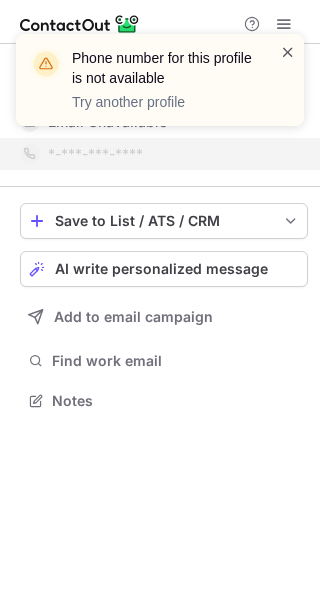 click at bounding box center (288, 52) 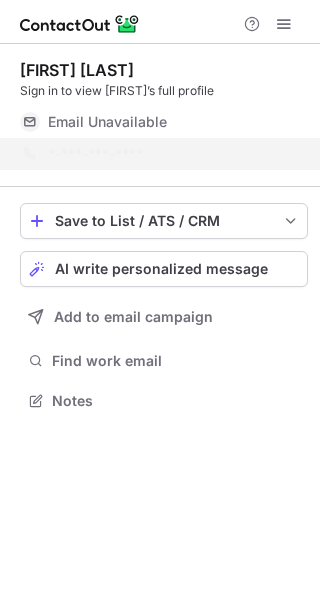 click on "Phone number for this profile is not available Try another profile" at bounding box center (152, 80) 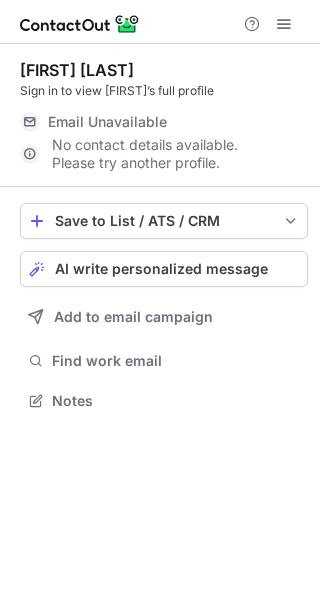 click on "Email Unavailable" at bounding box center [107, 122] 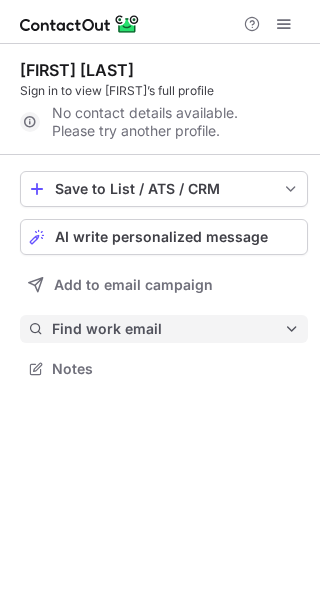 scroll, scrollTop: 355, scrollLeft: 320, axis: both 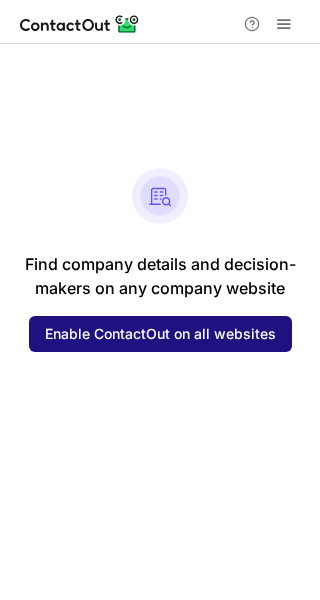 click on "Enable ContactOut on all websites" at bounding box center (160, 334) 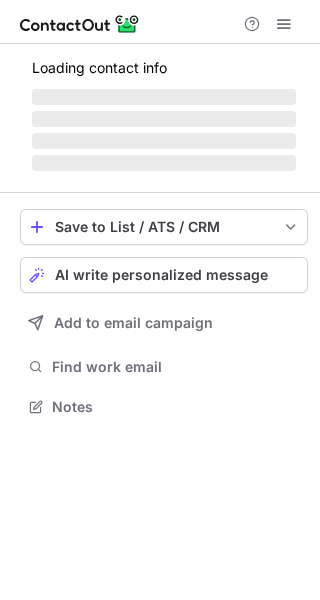 scroll, scrollTop: 0, scrollLeft: 0, axis: both 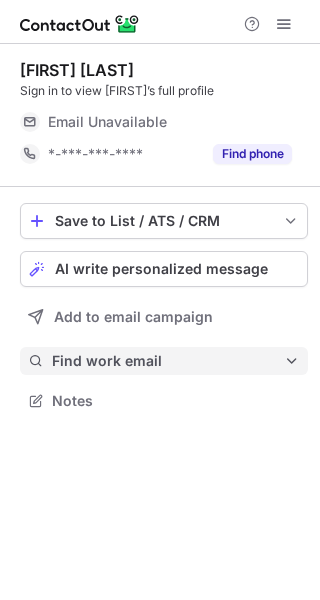 click on "Find work email" at bounding box center [168, 361] 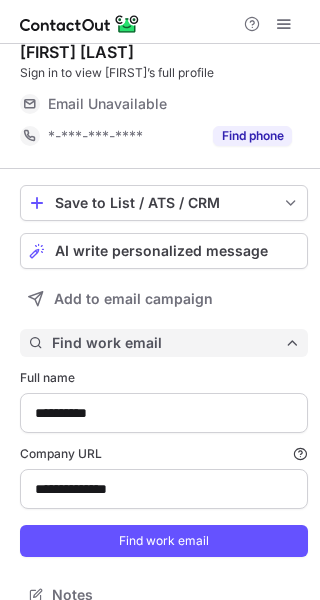 scroll, scrollTop: 43, scrollLeft: 0, axis: vertical 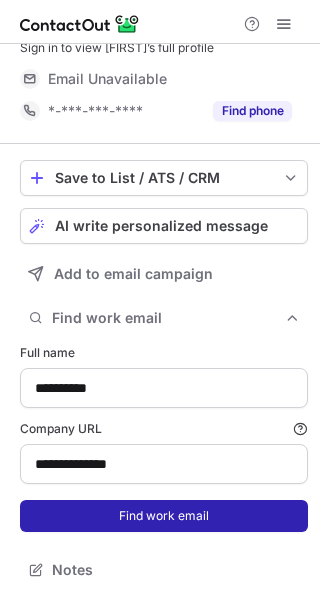 click on "Find work email" at bounding box center [164, 516] 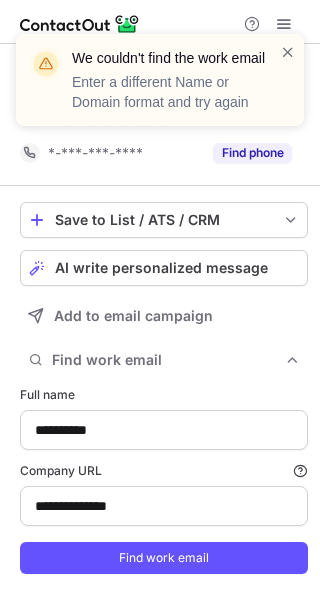 scroll, scrollTop: 0, scrollLeft: 0, axis: both 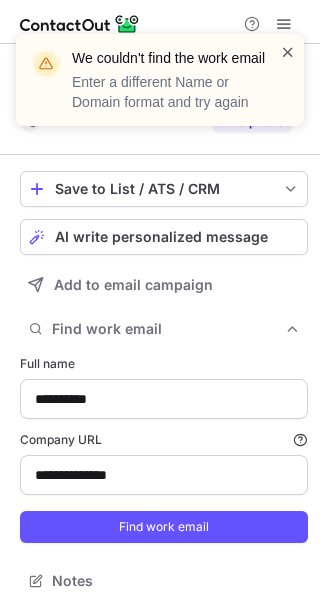 click at bounding box center (288, 52) 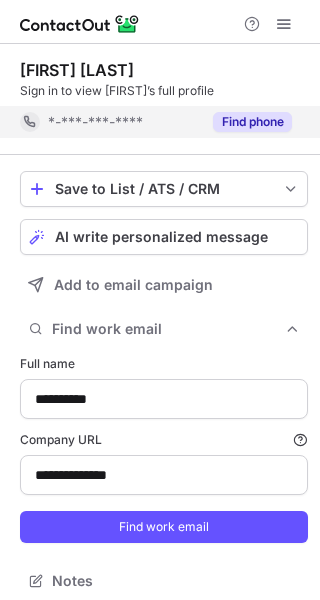 click on "Find phone" at bounding box center (252, 122) 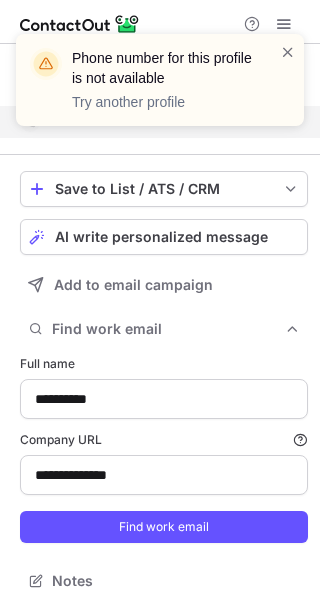 click on "Phone number for this profile is not available Try another profile" at bounding box center (152, 80) 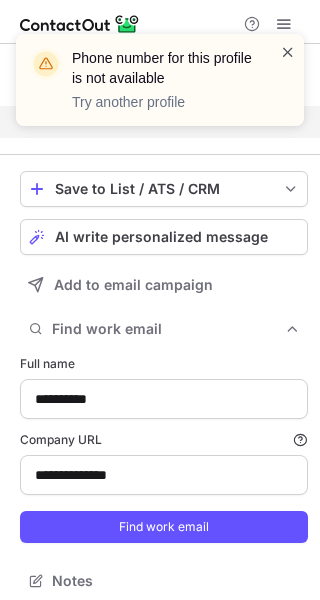 click at bounding box center [288, 52] 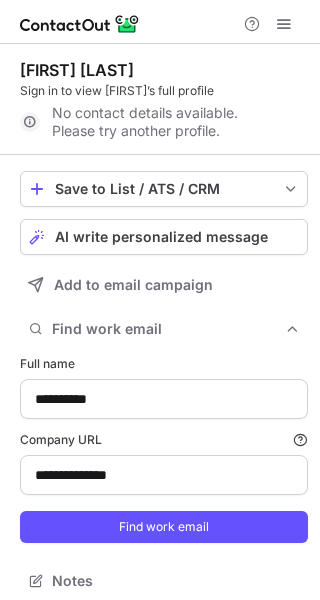 click on "No contact details available. Please try another profile." at bounding box center (164, 122) 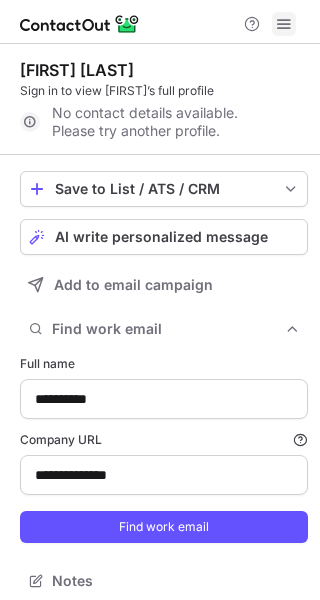 click at bounding box center (284, 24) 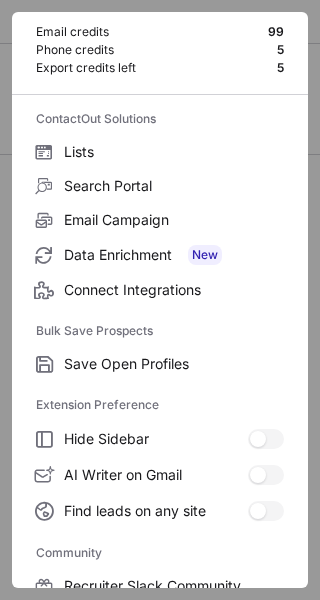 scroll, scrollTop: 0, scrollLeft: 0, axis: both 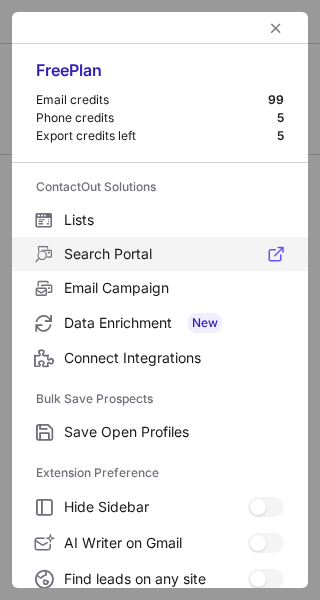 click on "Search Portal" at bounding box center [174, 220] 